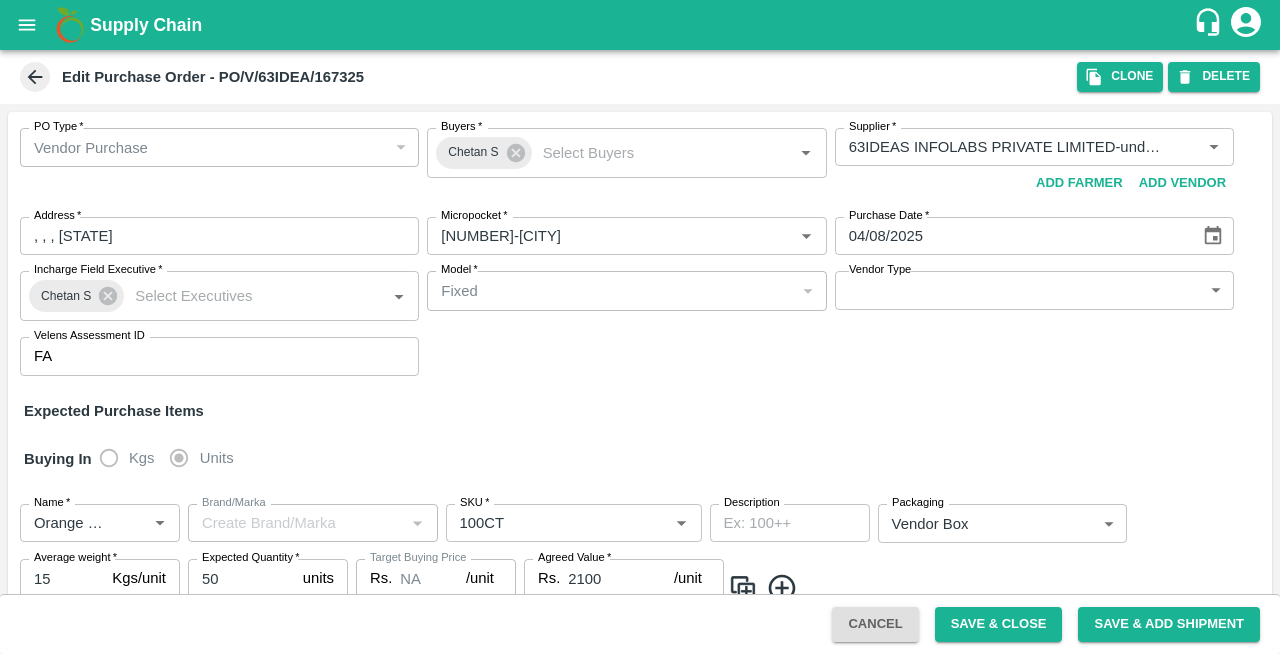 scroll, scrollTop: 0, scrollLeft: 0, axis: both 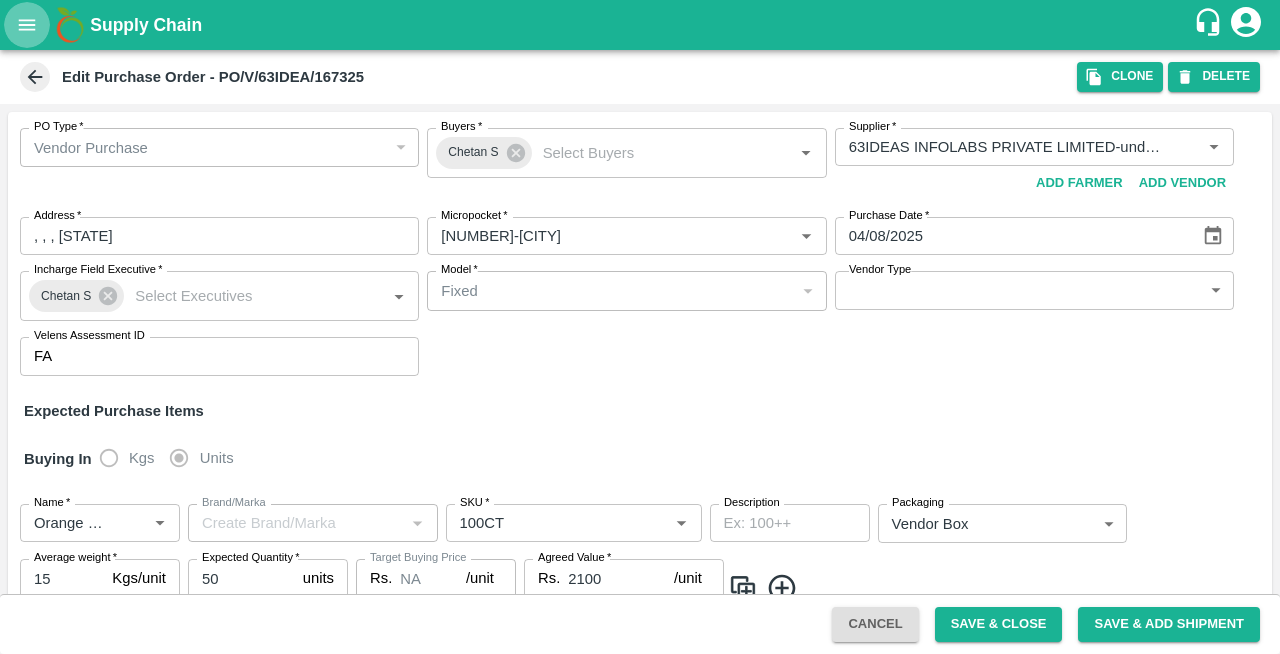 click 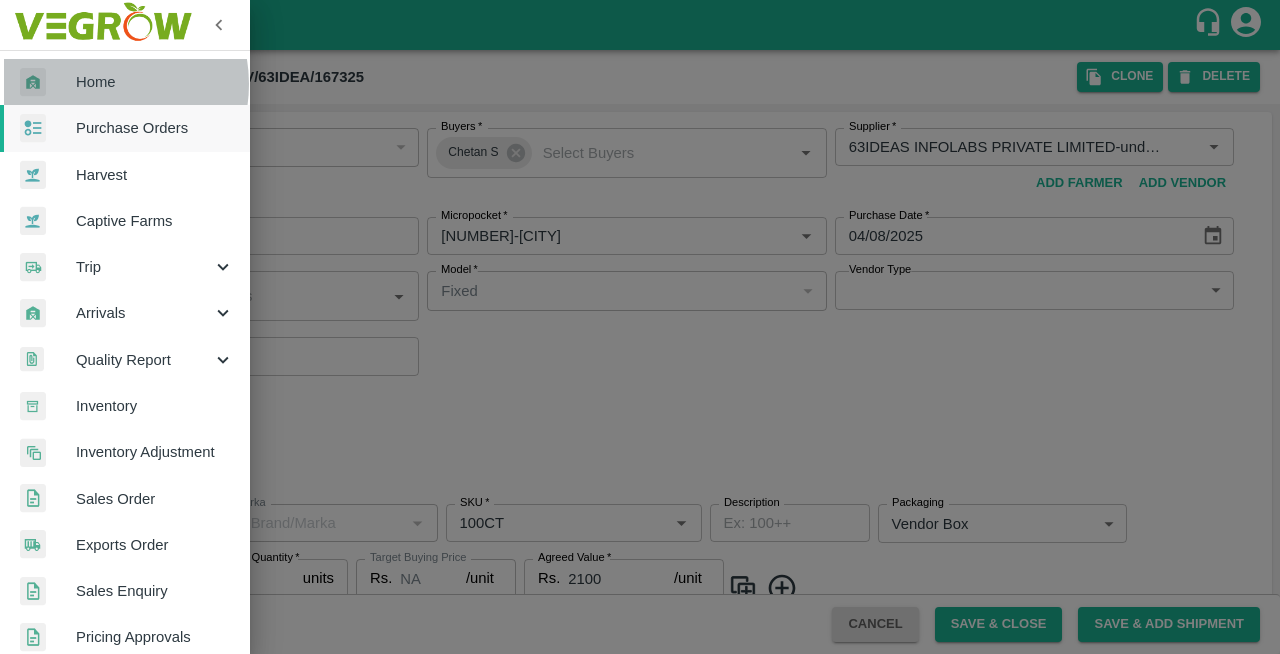 click on "Home" at bounding box center [155, 82] 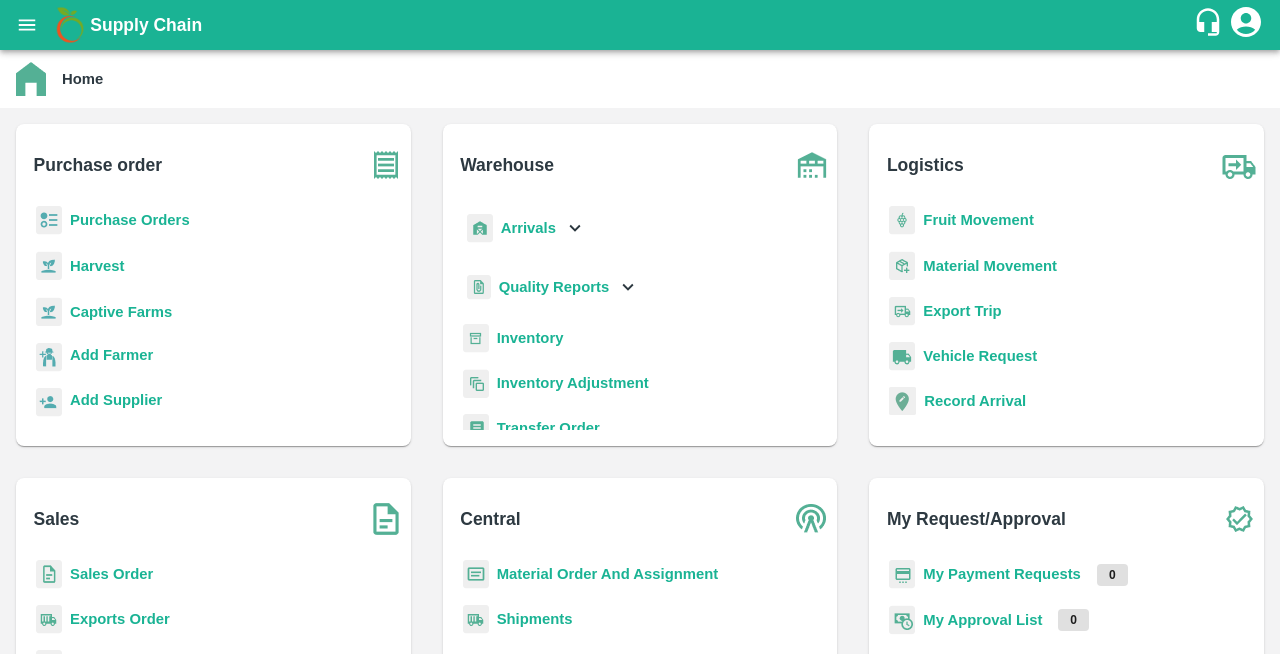 click on "Purchase Orders" at bounding box center (130, 220) 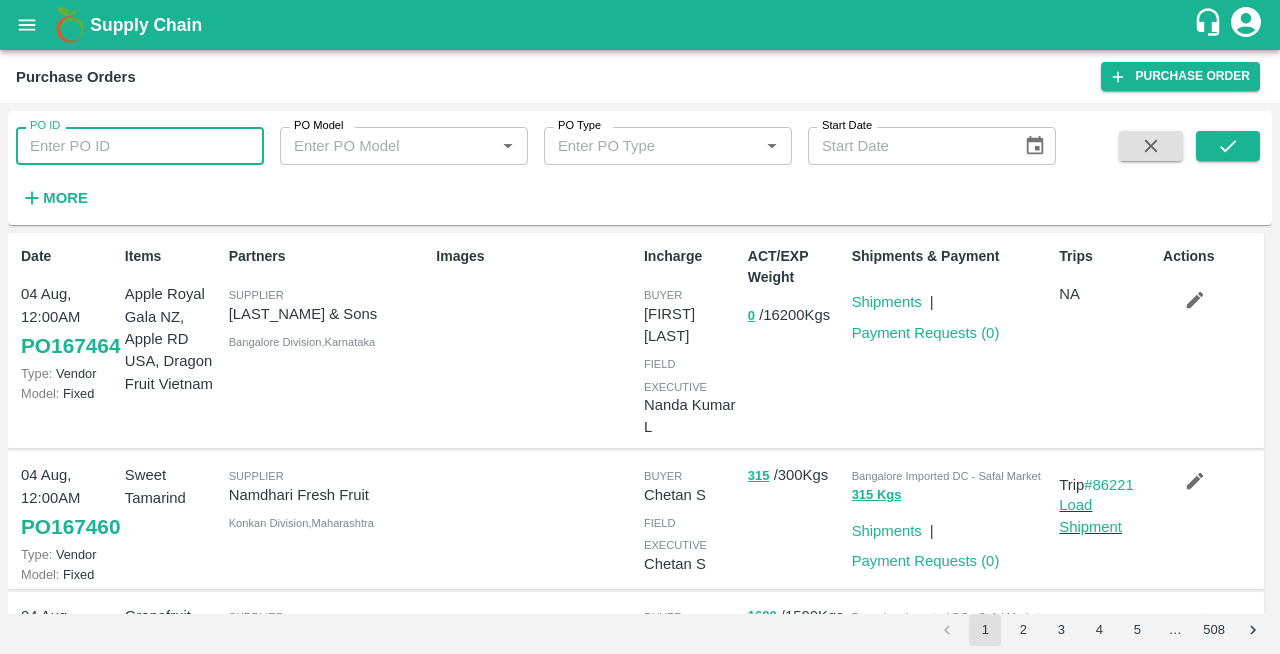click on "PO ID" at bounding box center [140, 146] 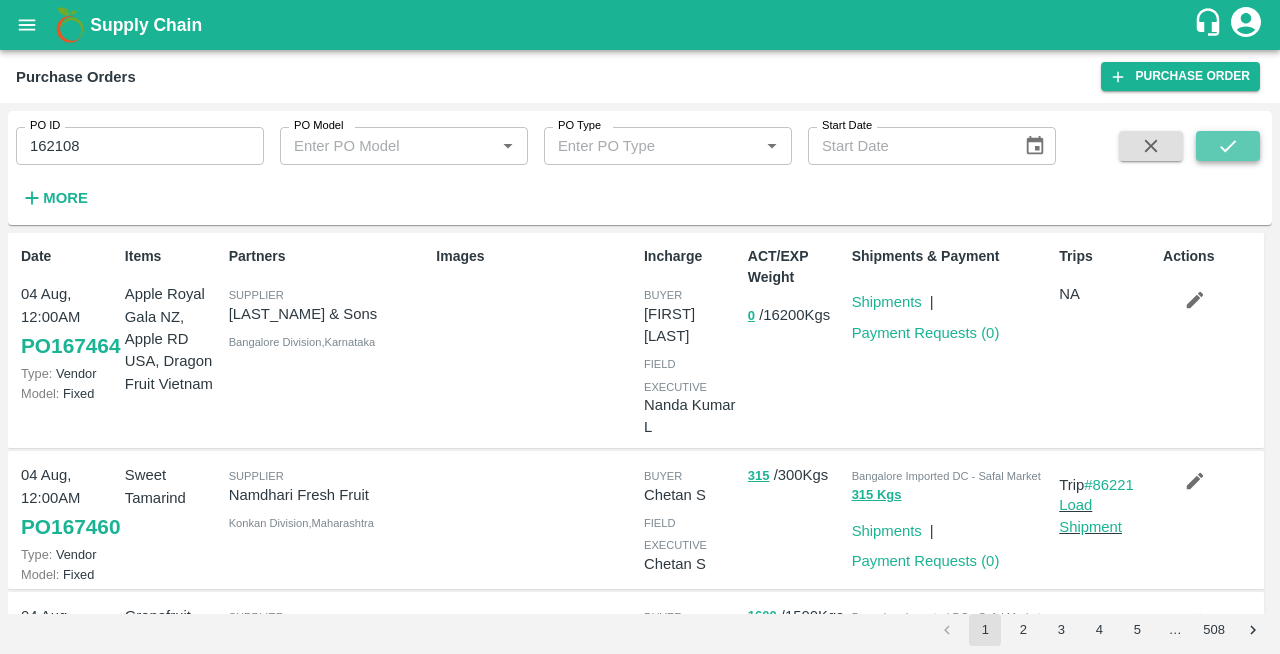 click 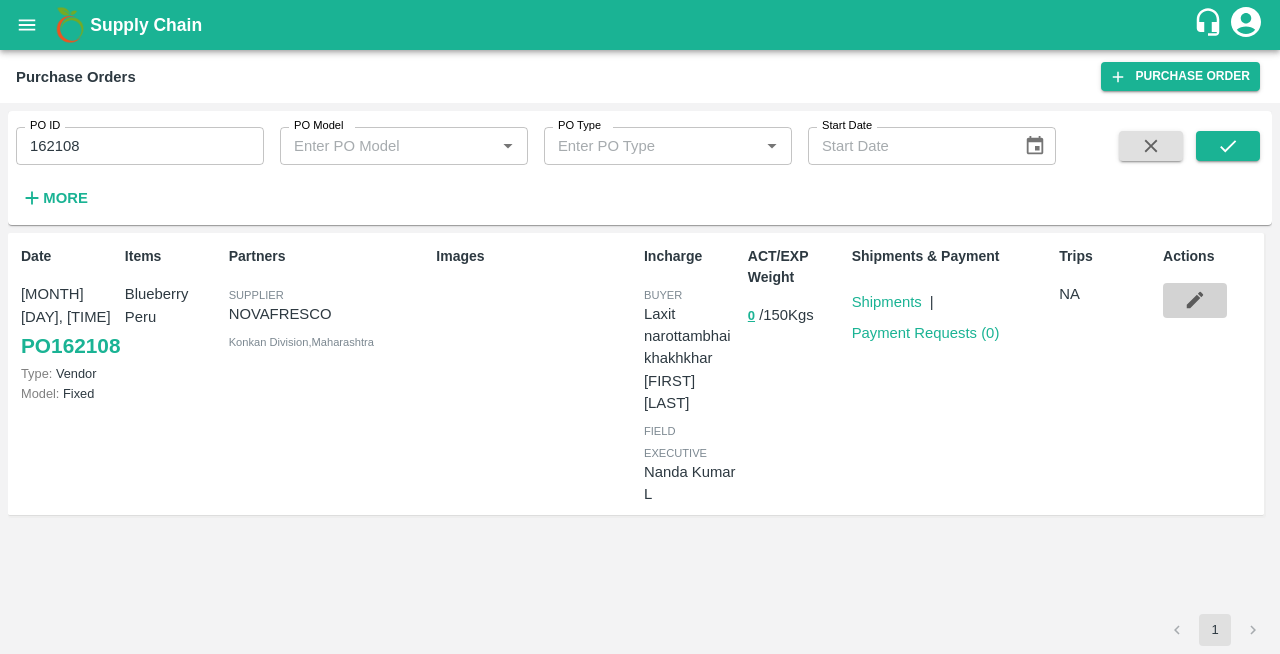 click 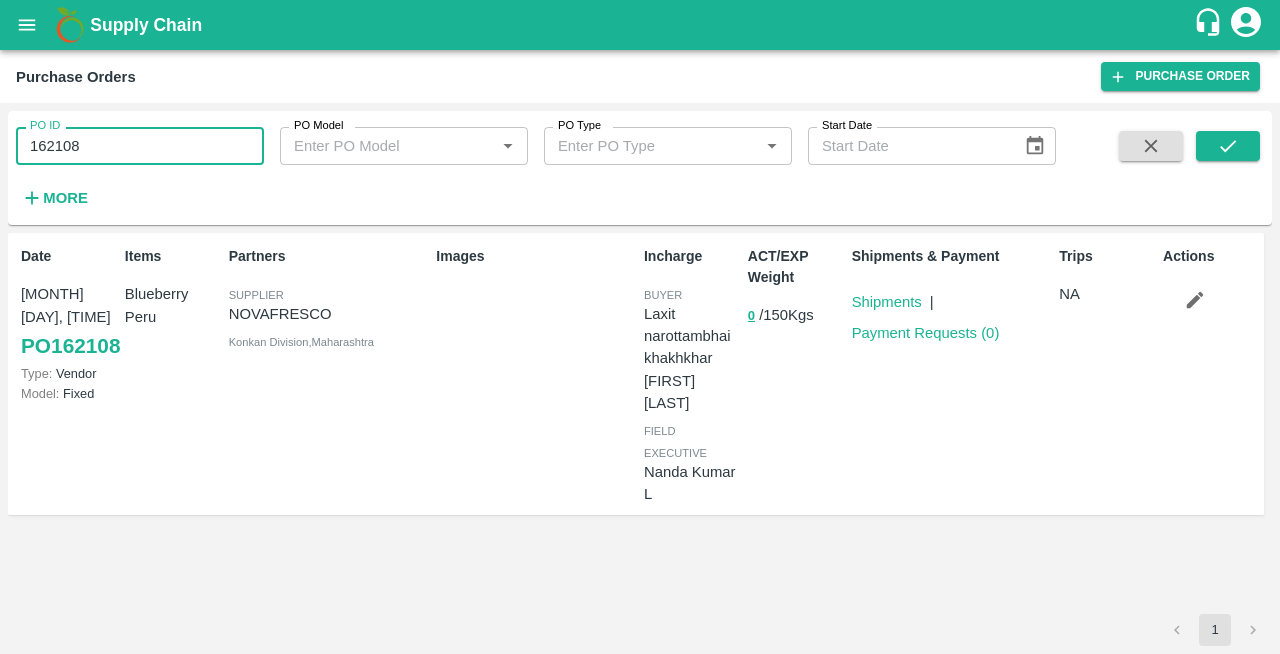 click on "162108" at bounding box center (140, 146) 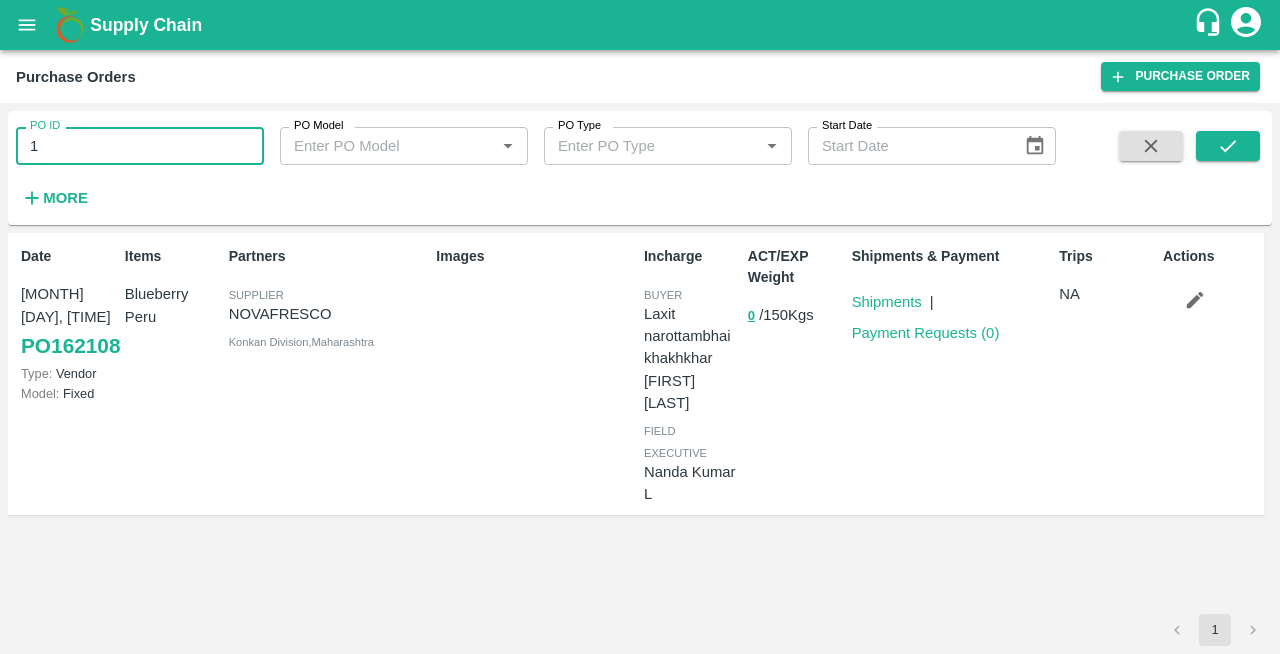 type on "1" 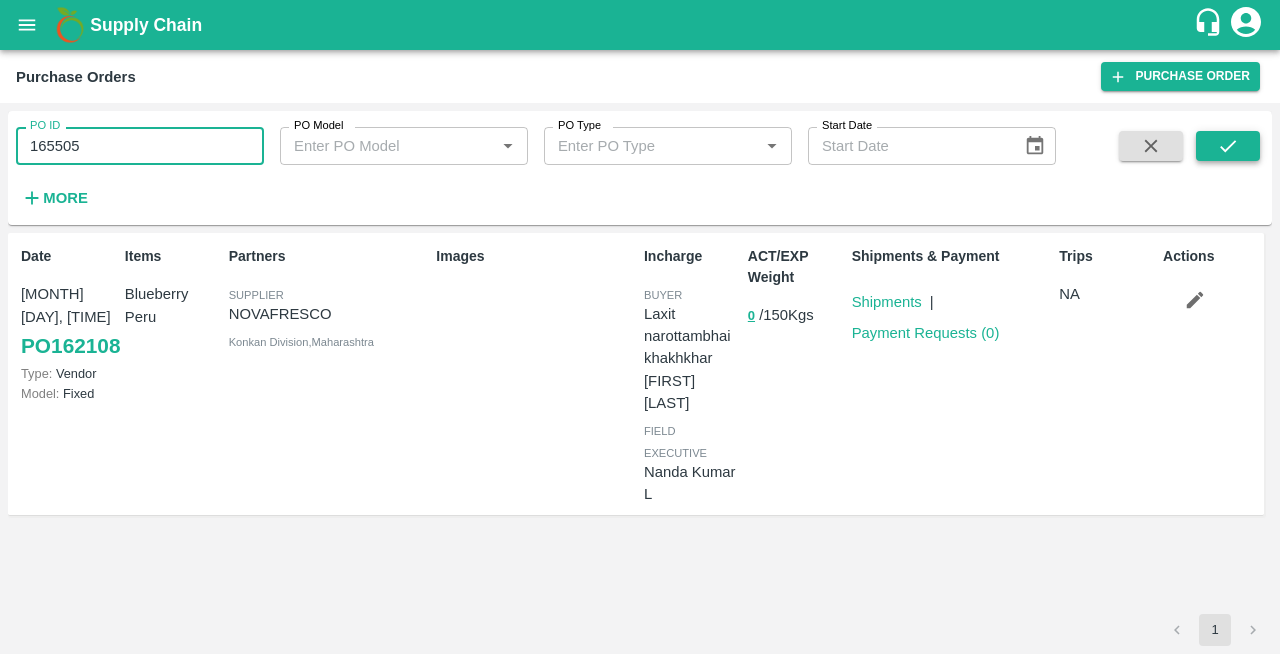 type on "165505" 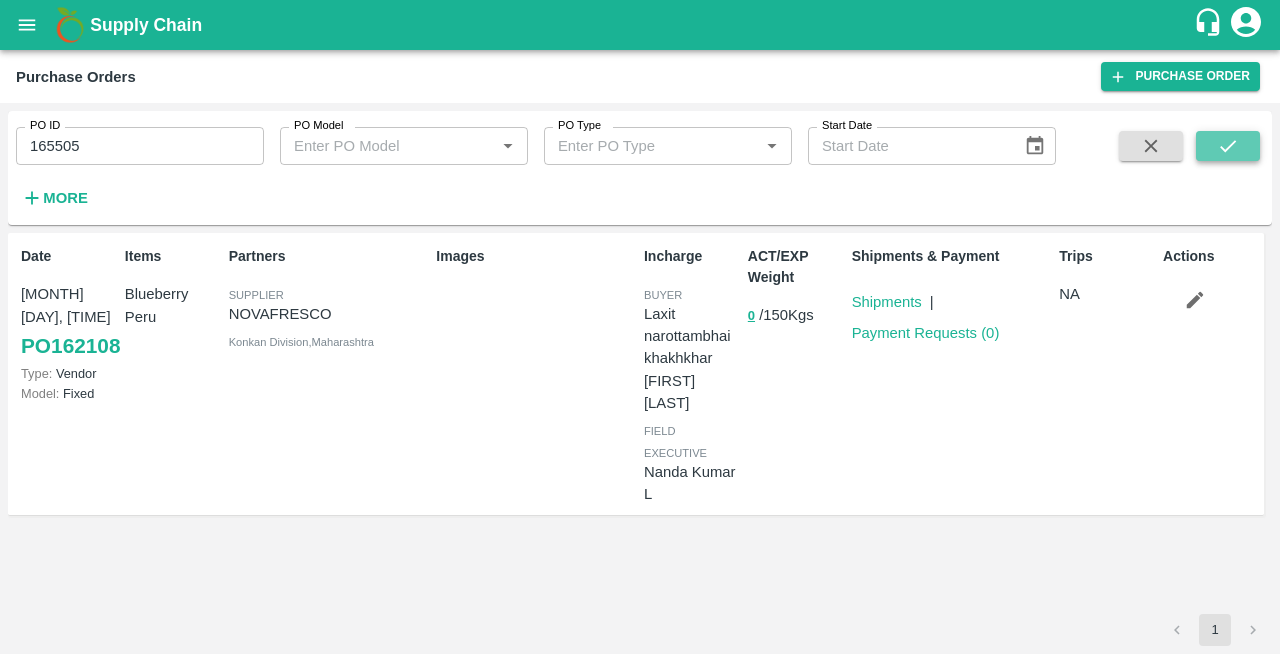 click 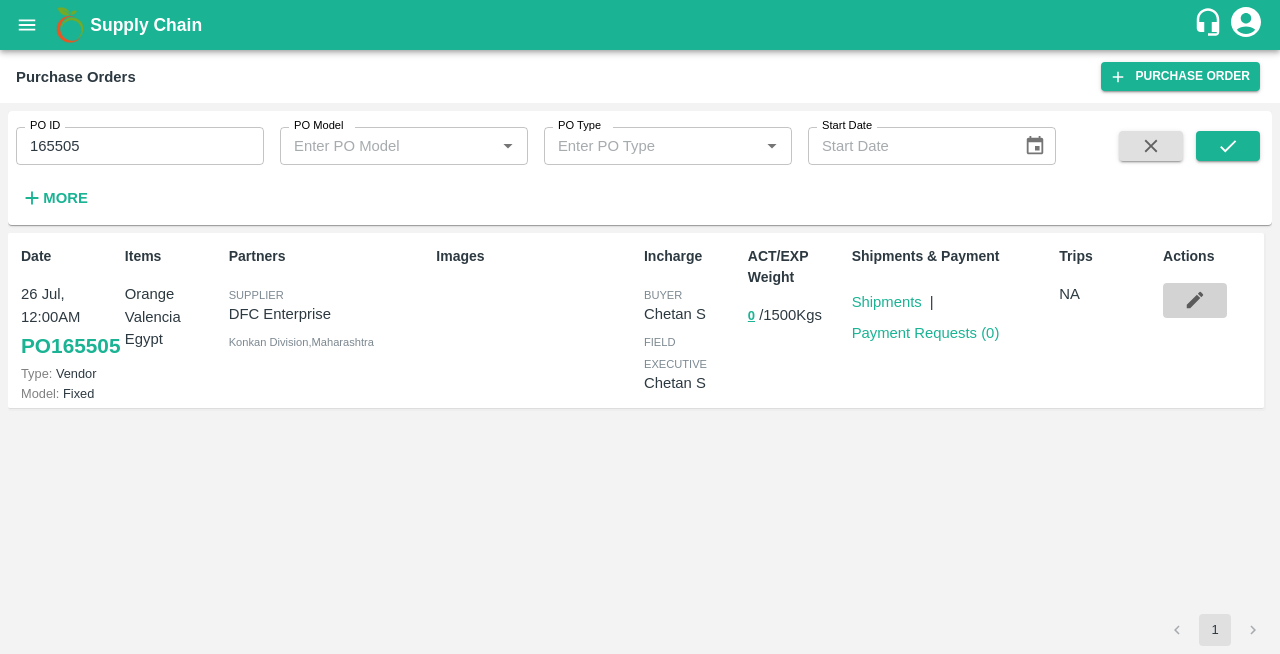 click 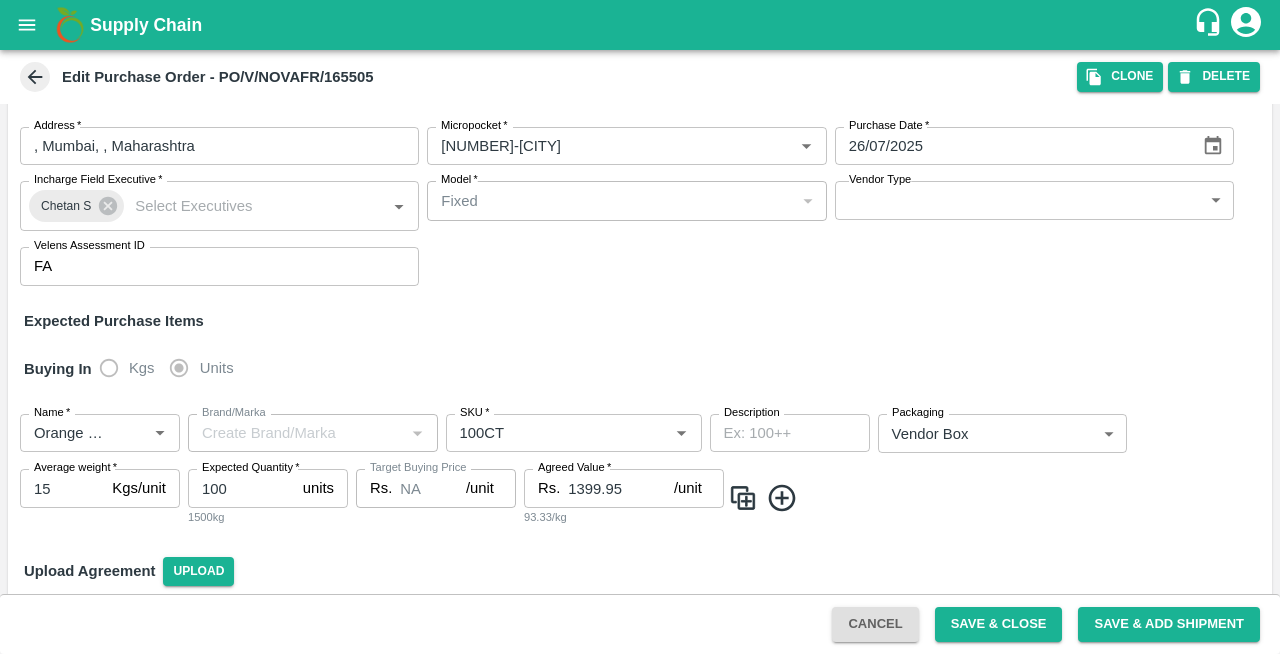 scroll, scrollTop: 0, scrollLeft: 0, axis: both 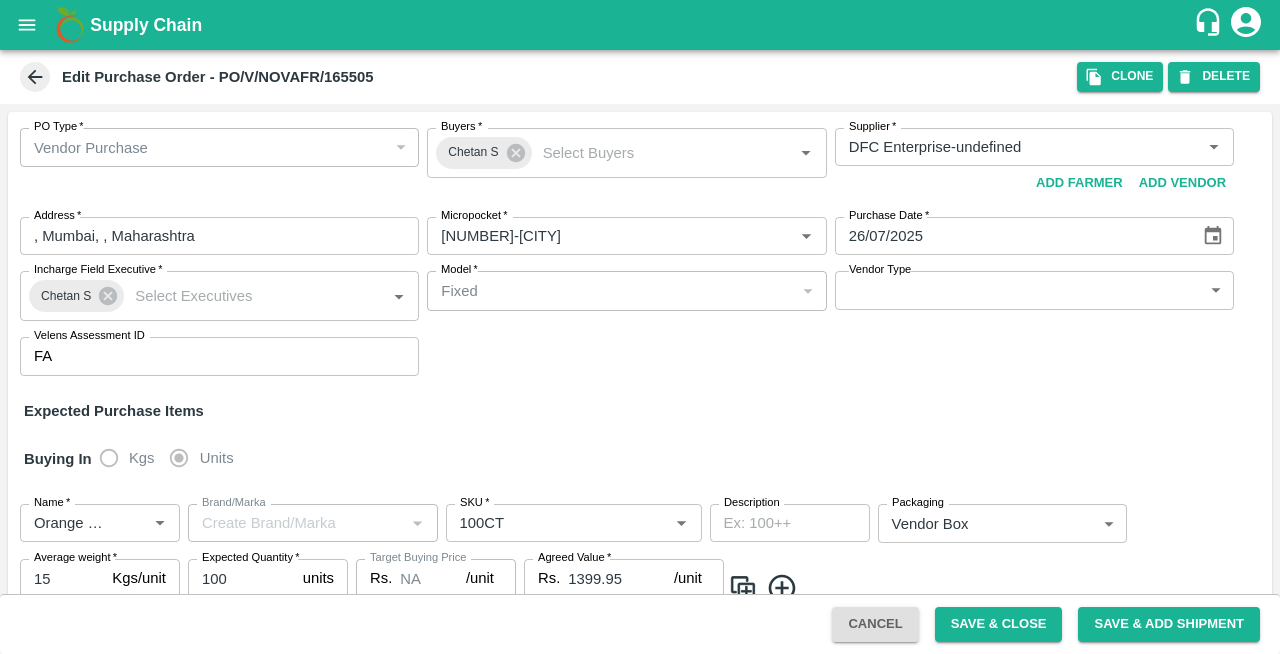 click 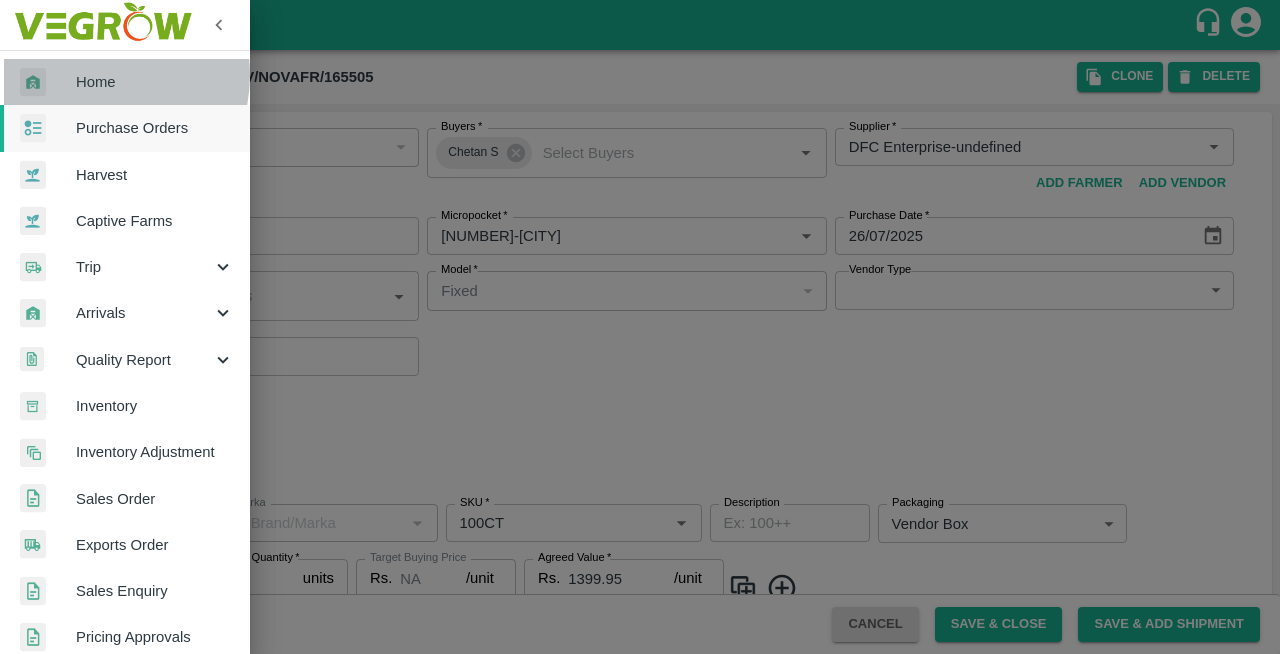 click on "Home" at bounding box center (155, 82) 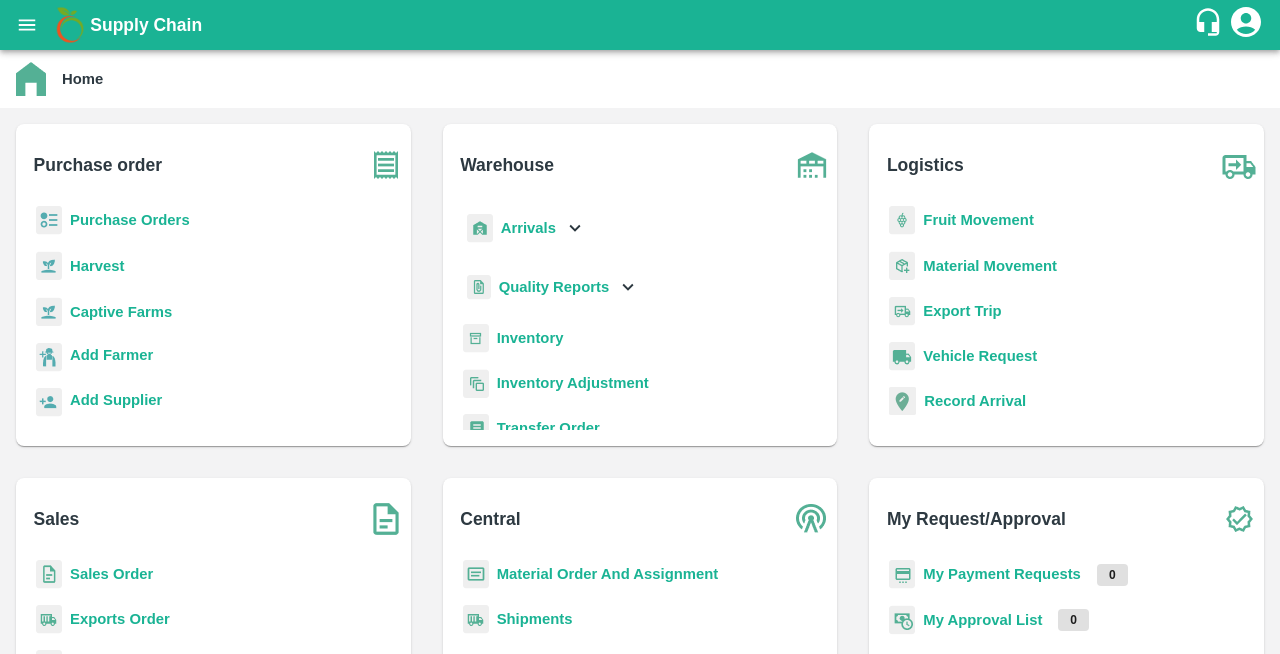 click on "Purchase Orders" at bounding box center [130, 220] 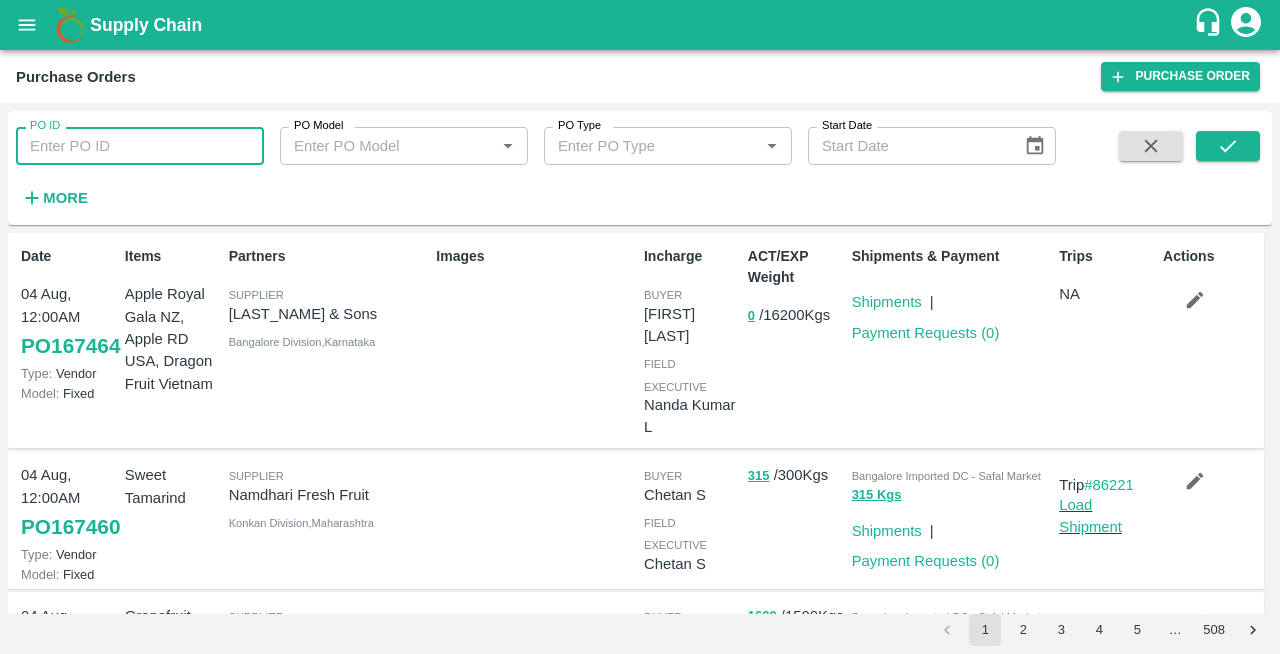 click on "PO ID" at bounding box center [140, 146] 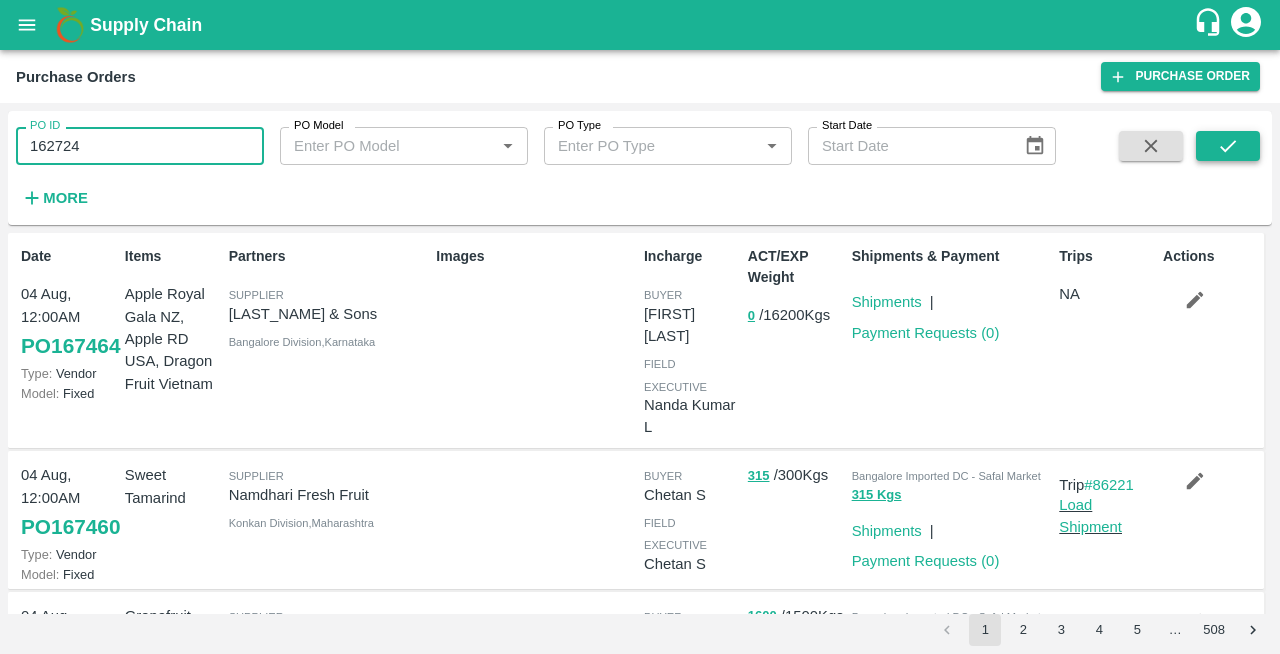 type on "162724" 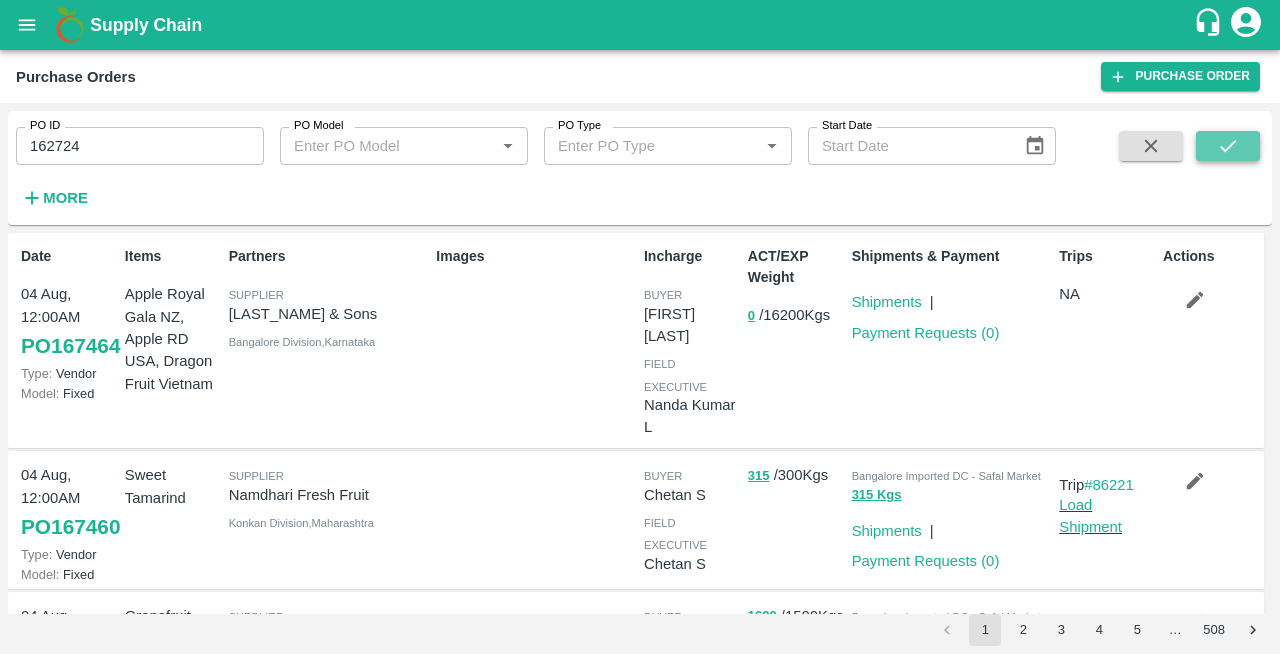 click 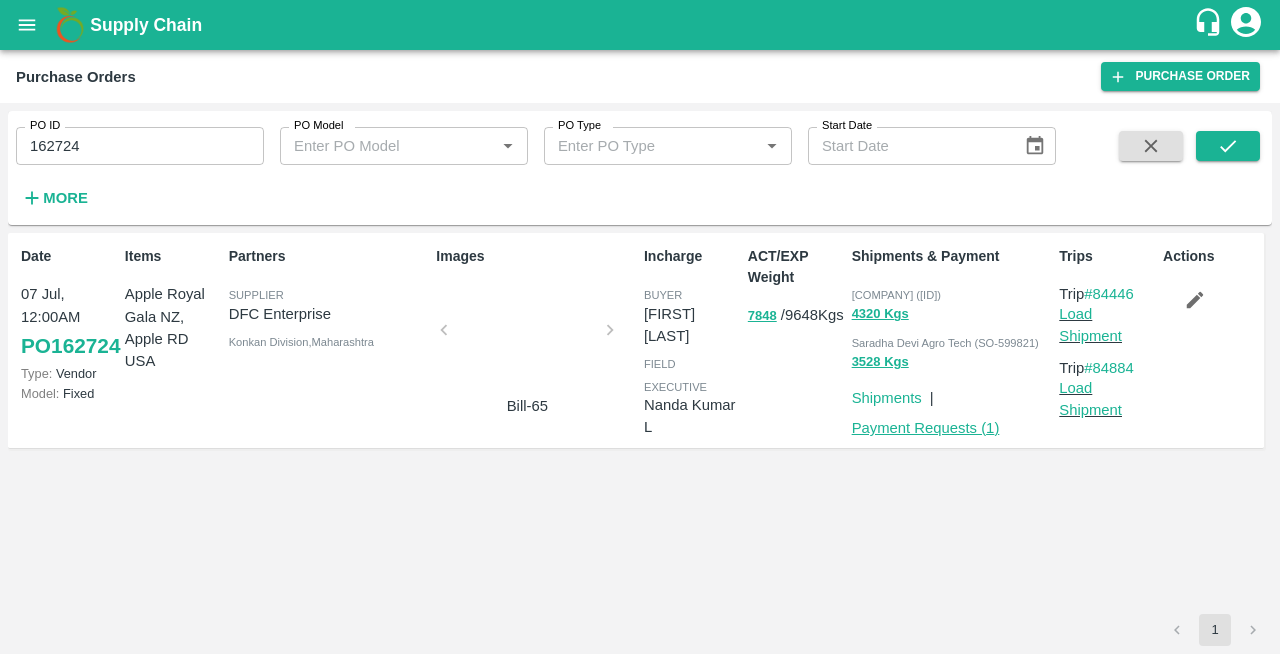 click on "Payment Requests ( 1 )" at bounding box center (926, 428) 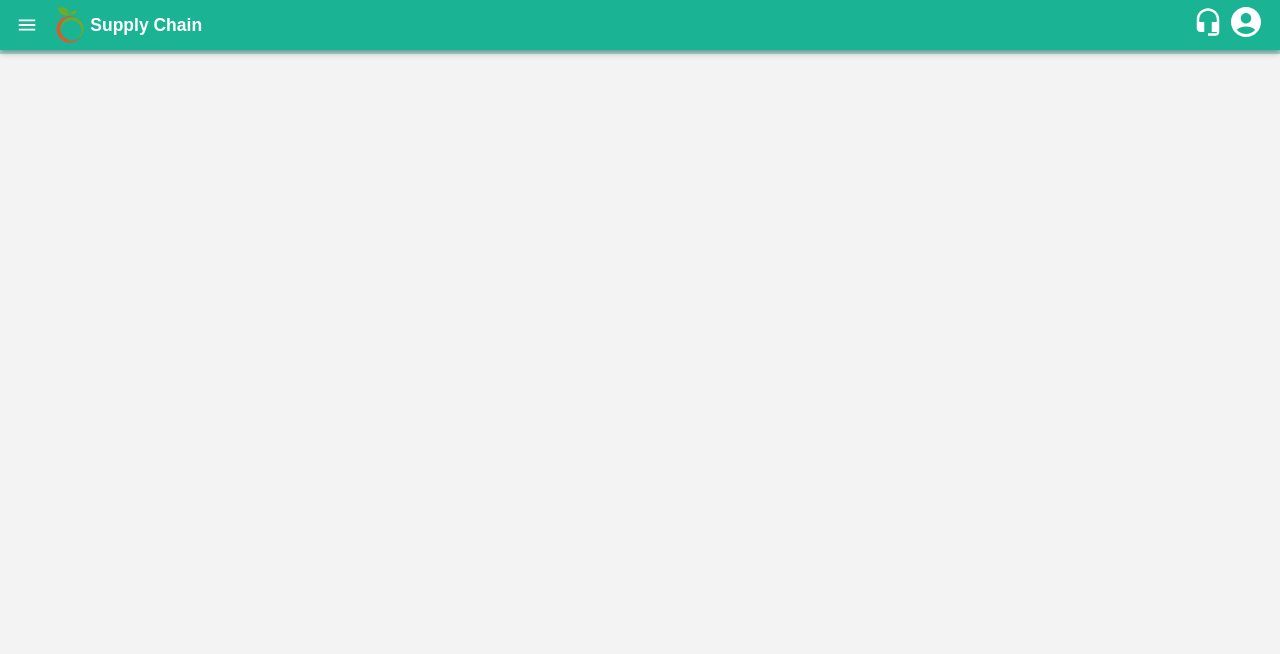 scroll, scrollTop: 0, scrollLeft: 0, axis: both 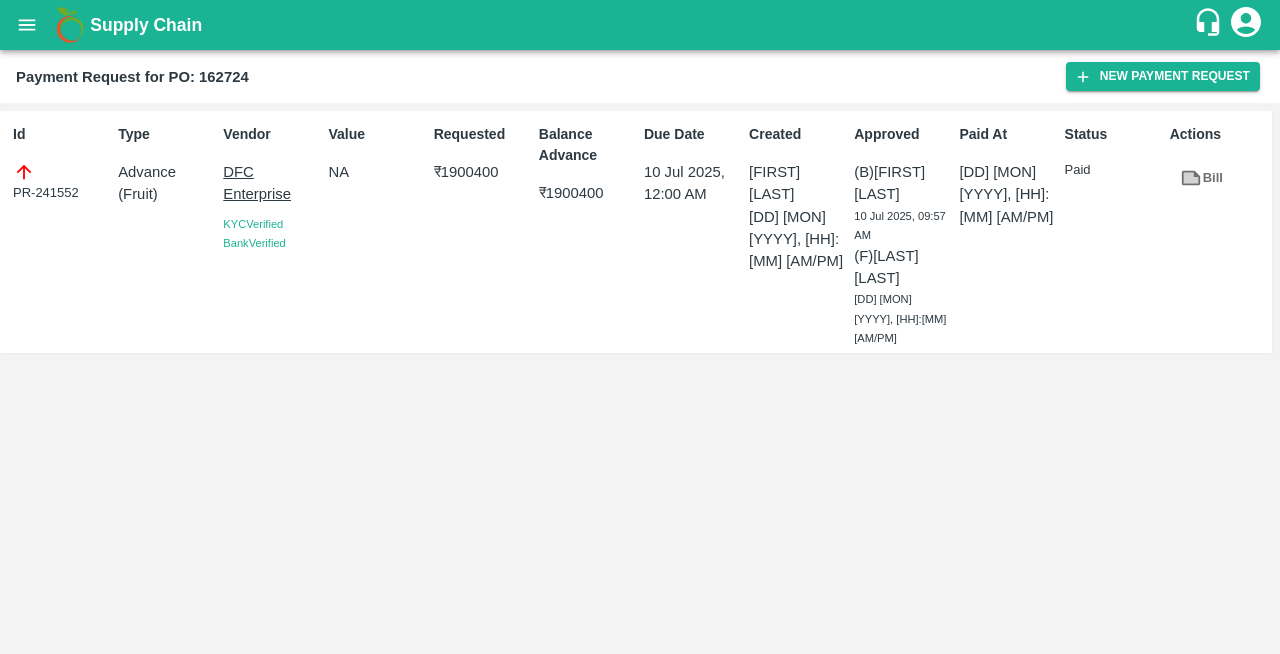 click 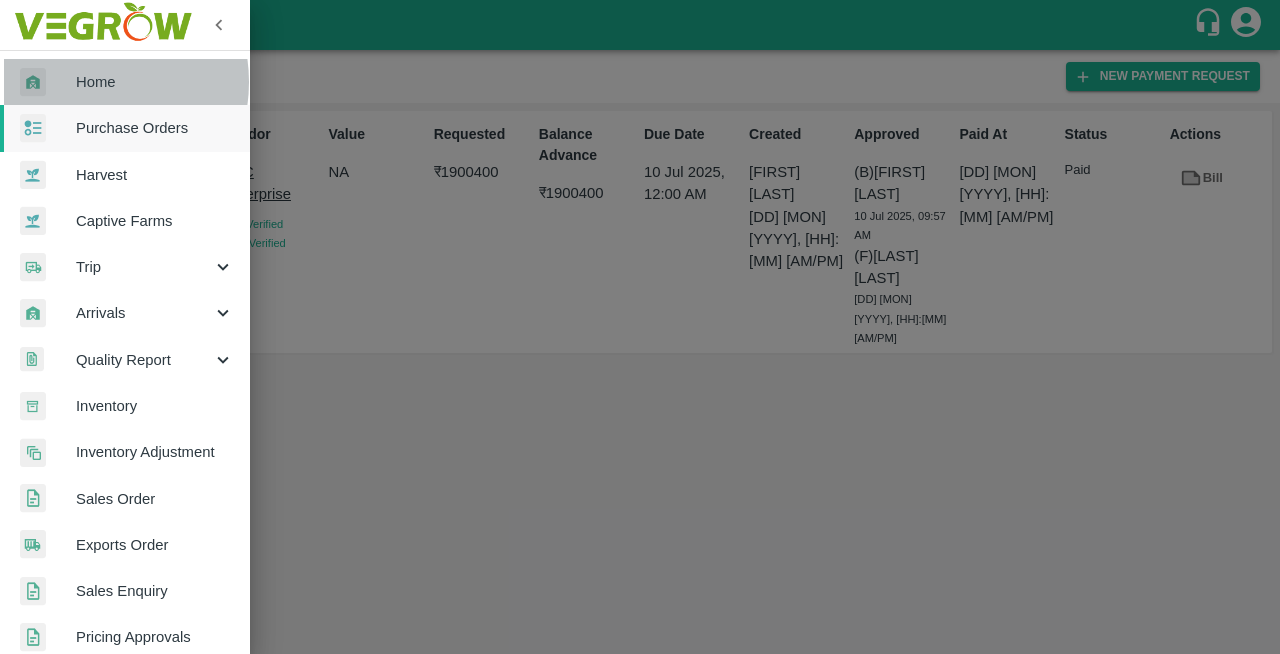 click on "Home" at bounding box center (155, 82) 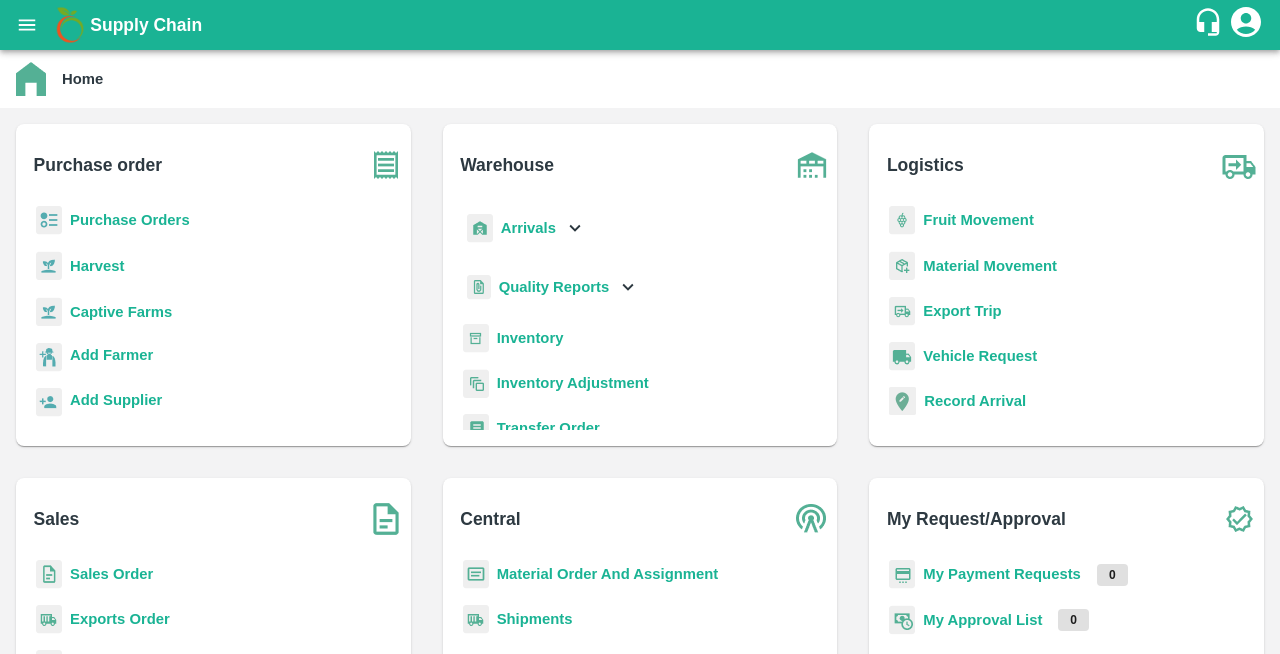 click on "Purchase Orders" at bounding box center [130, 220] 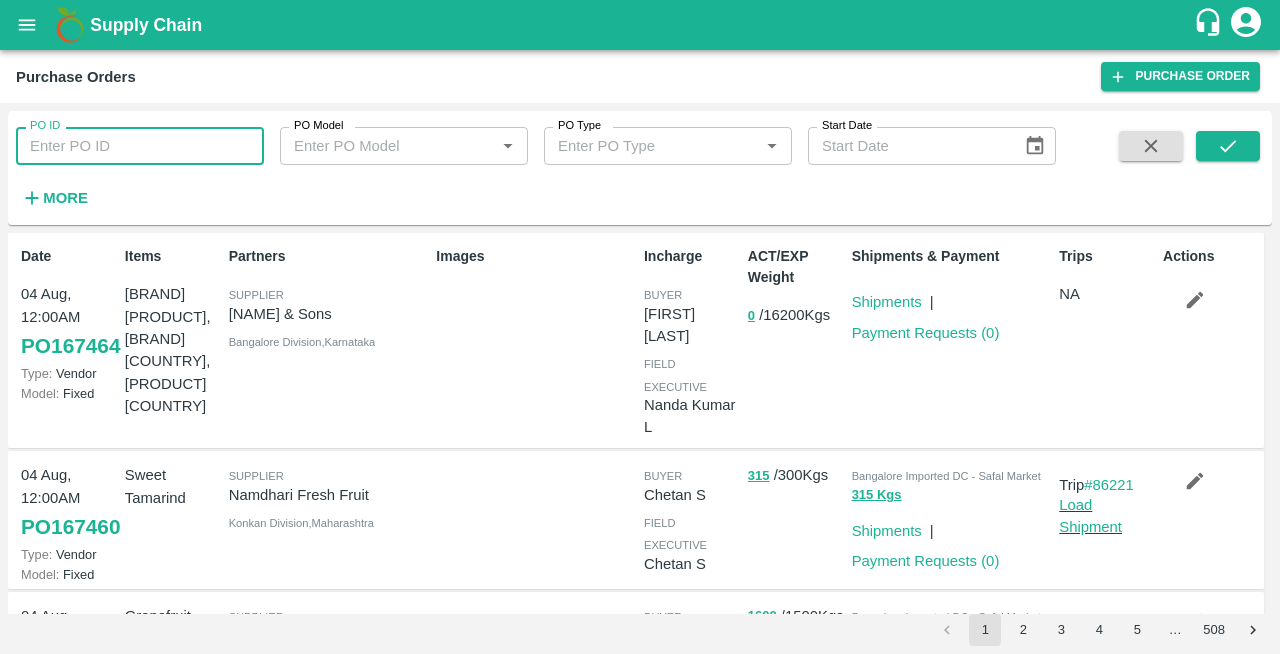 click on "PO ID" at bounding box center (140, 146) 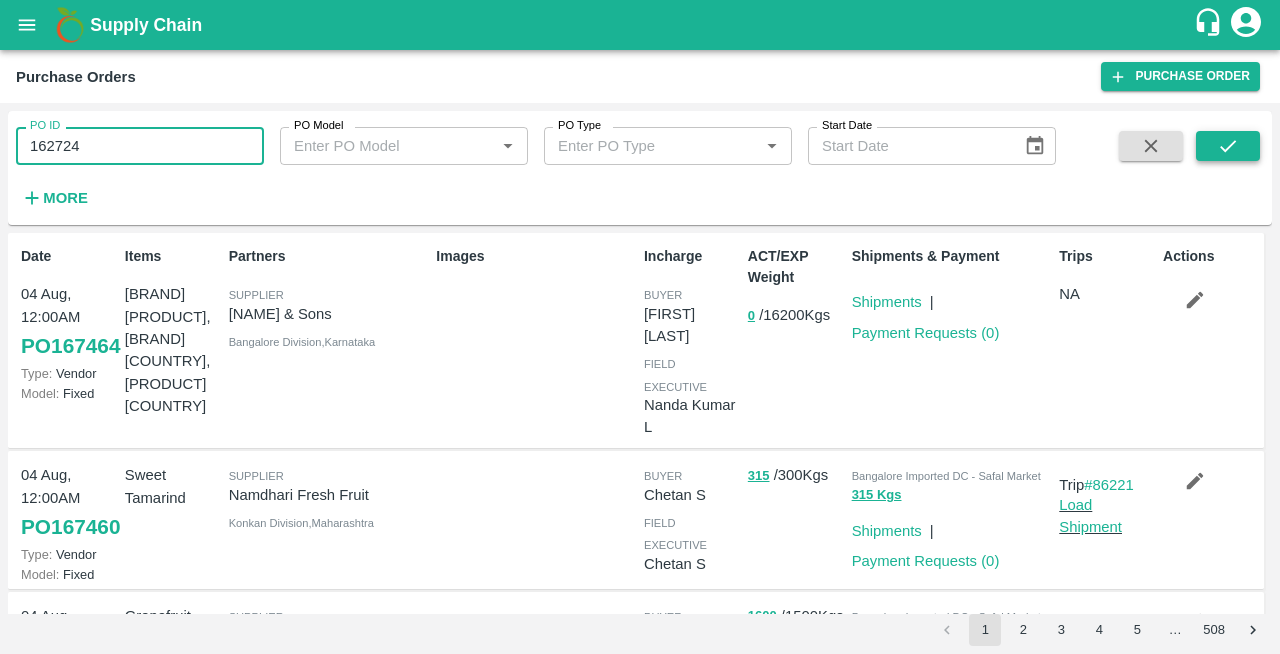 type on "162724" 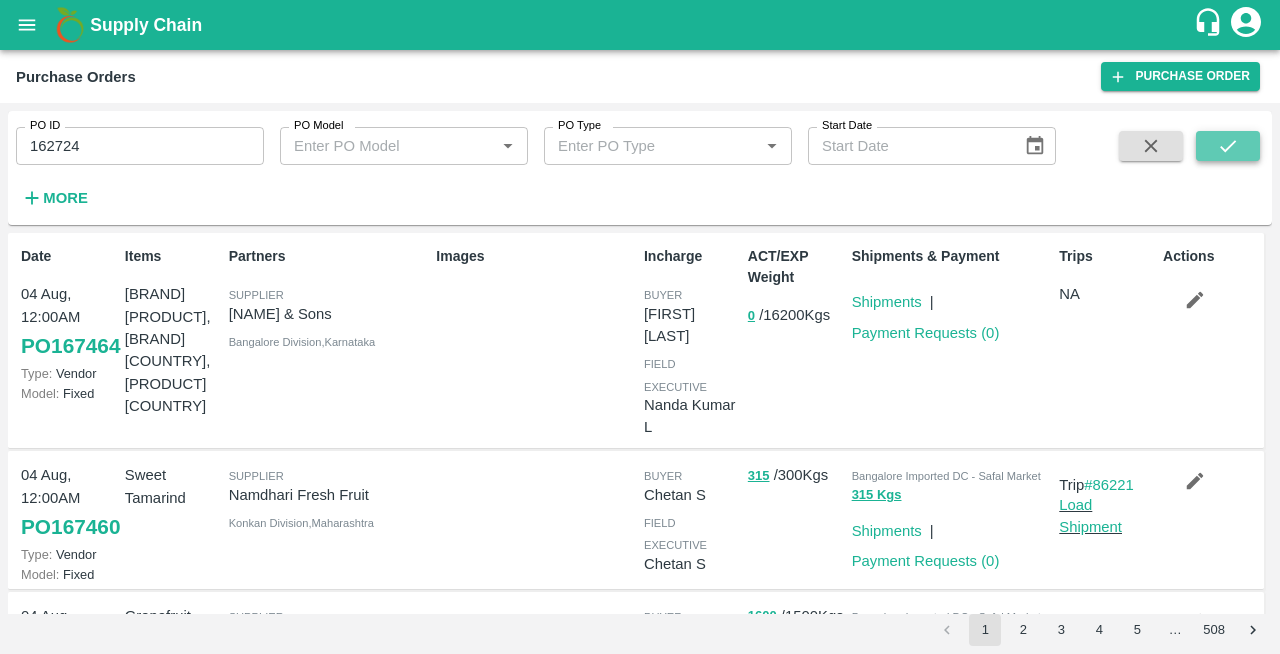 click at bounding box center (1228, 146) 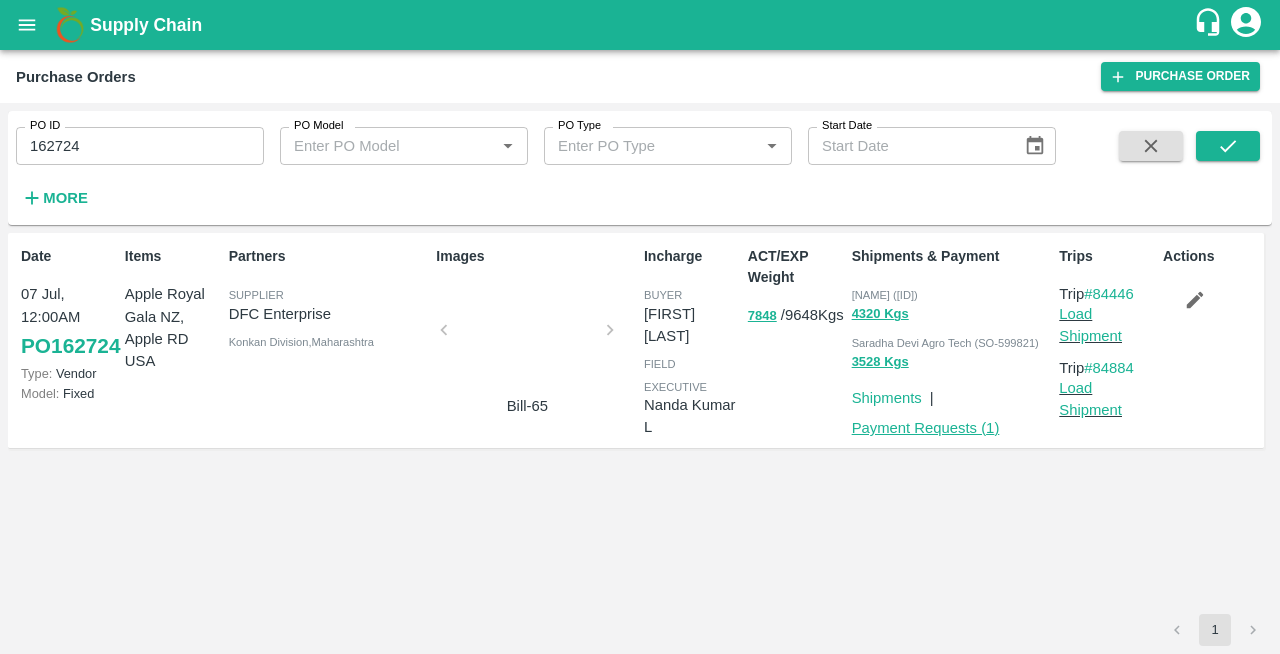 click on "Payment Requests ( 1 )" at bounding box center [926, 428] 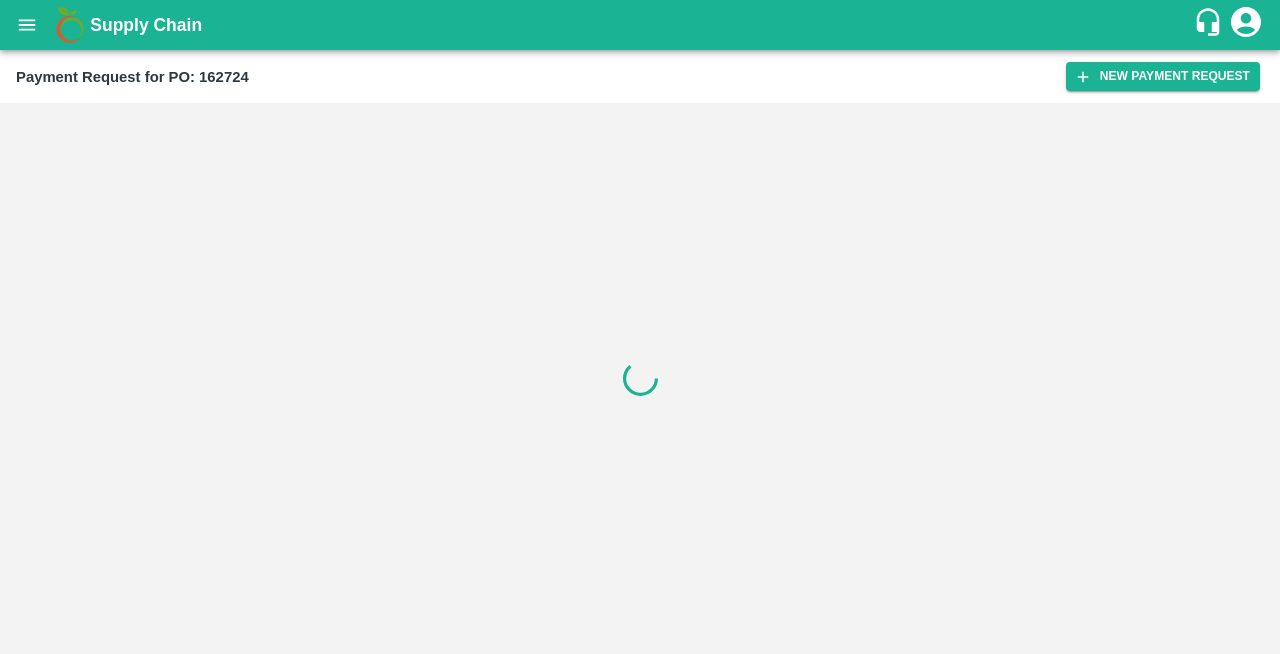 scroll, scrollTop: 0, scrollLeft: 0, axis: both 